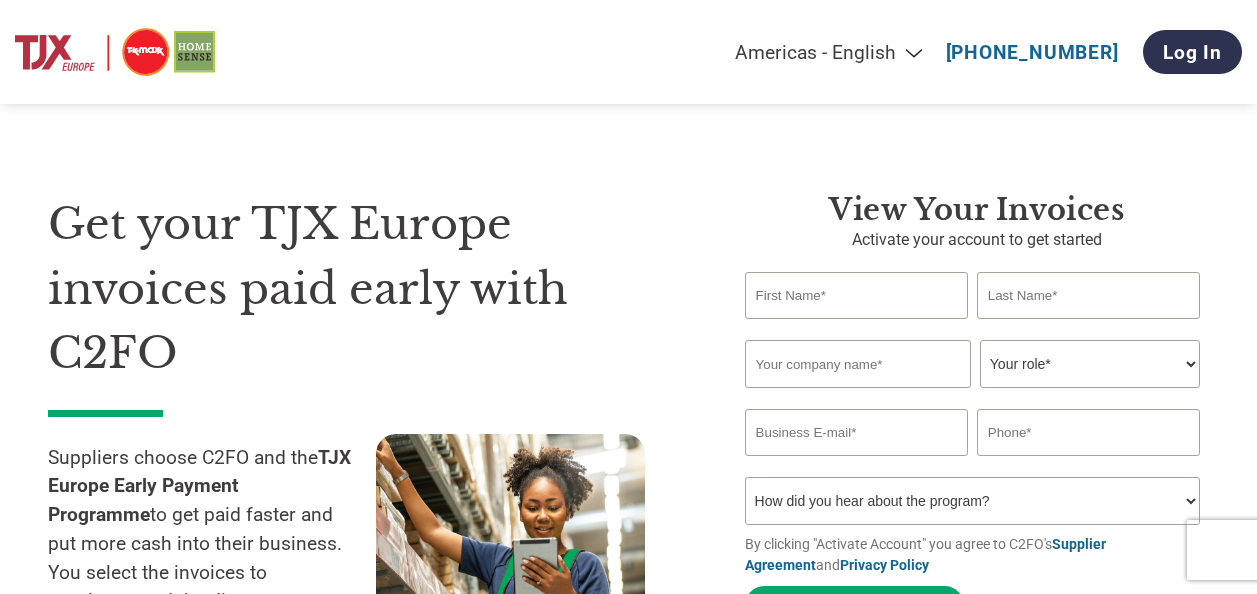 select on "en-[GEOGRAPHIC_DATA]" 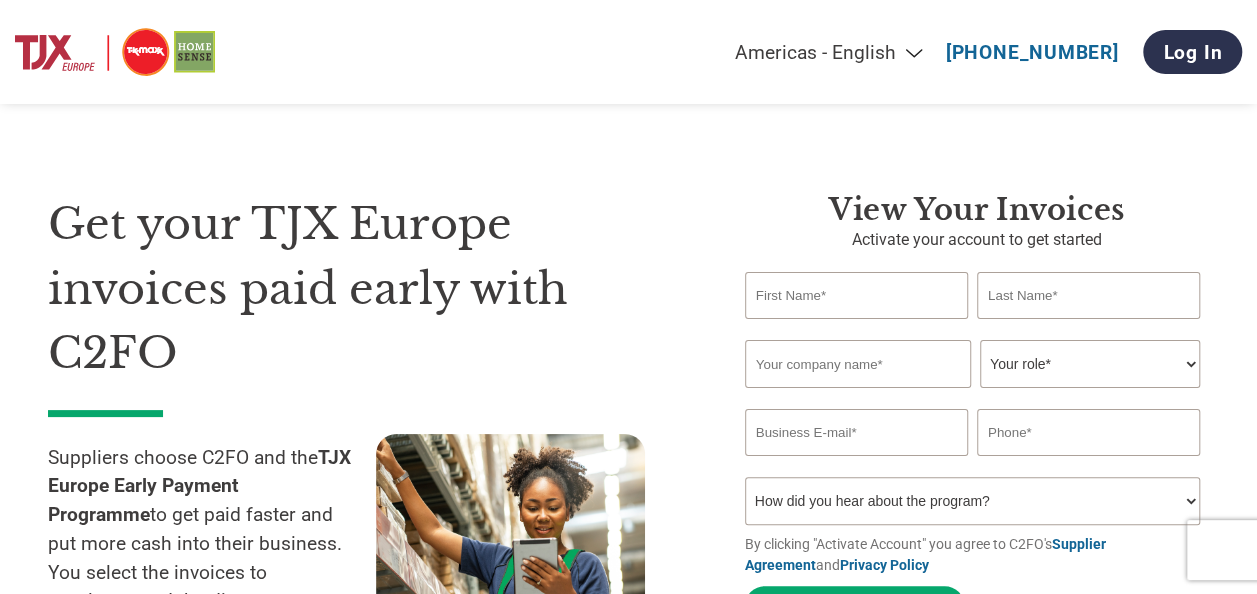 scroll, scrollTop: 0, scrollLeft: 0, axis: both 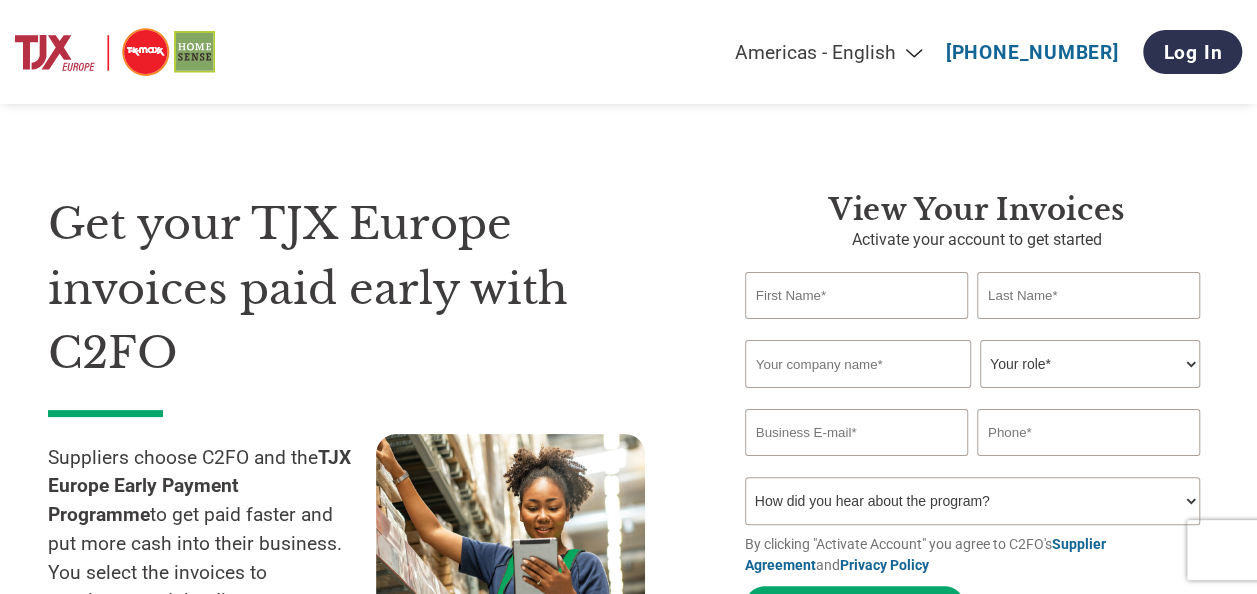 click at bounding box center [856, 295] 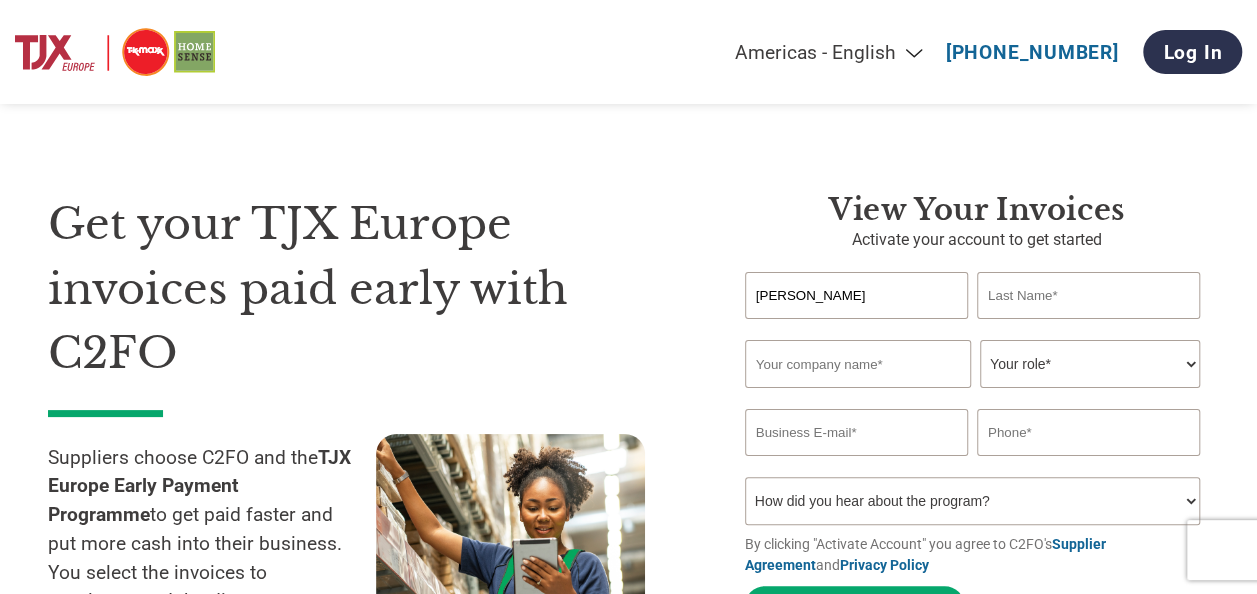 type on "[PERSON_NAME]" 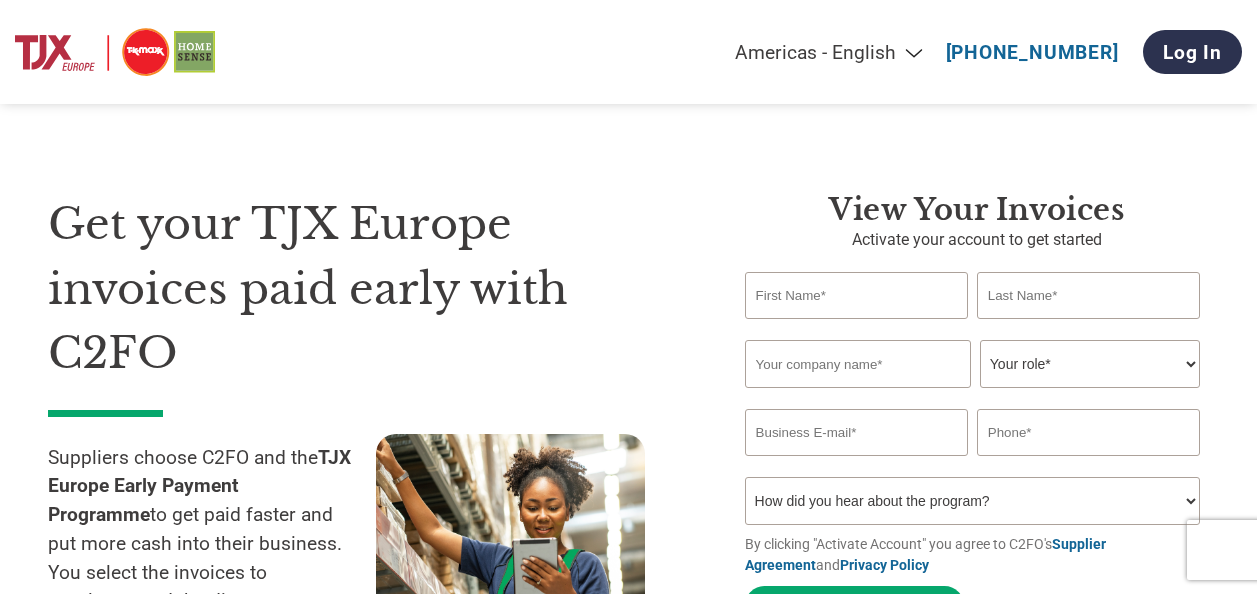 select on "en-[GEOGRAPHIC_DATA]" 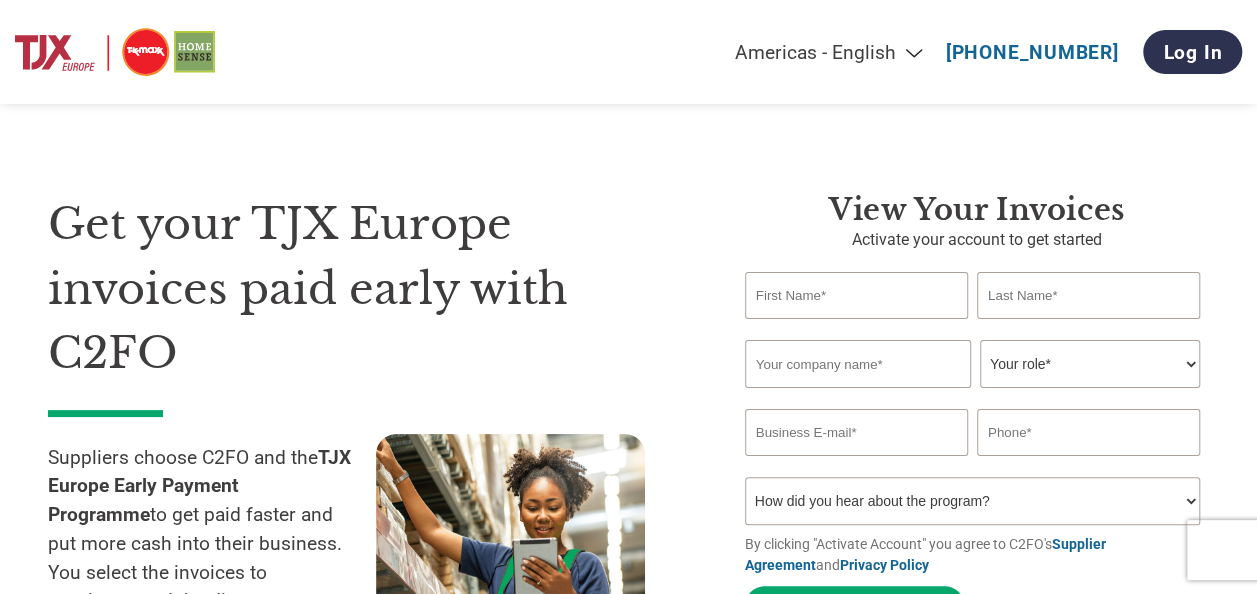 scroll, scrollTop: 0, scrollLeft: 0, axis: both 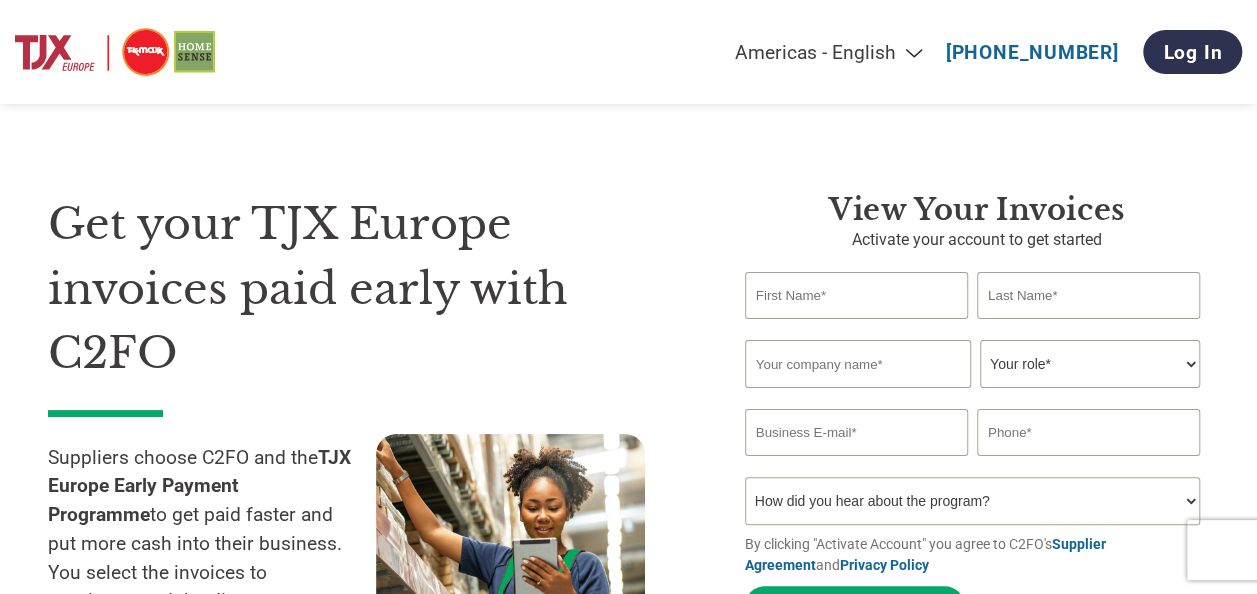 click at bounding box center (856, 295) 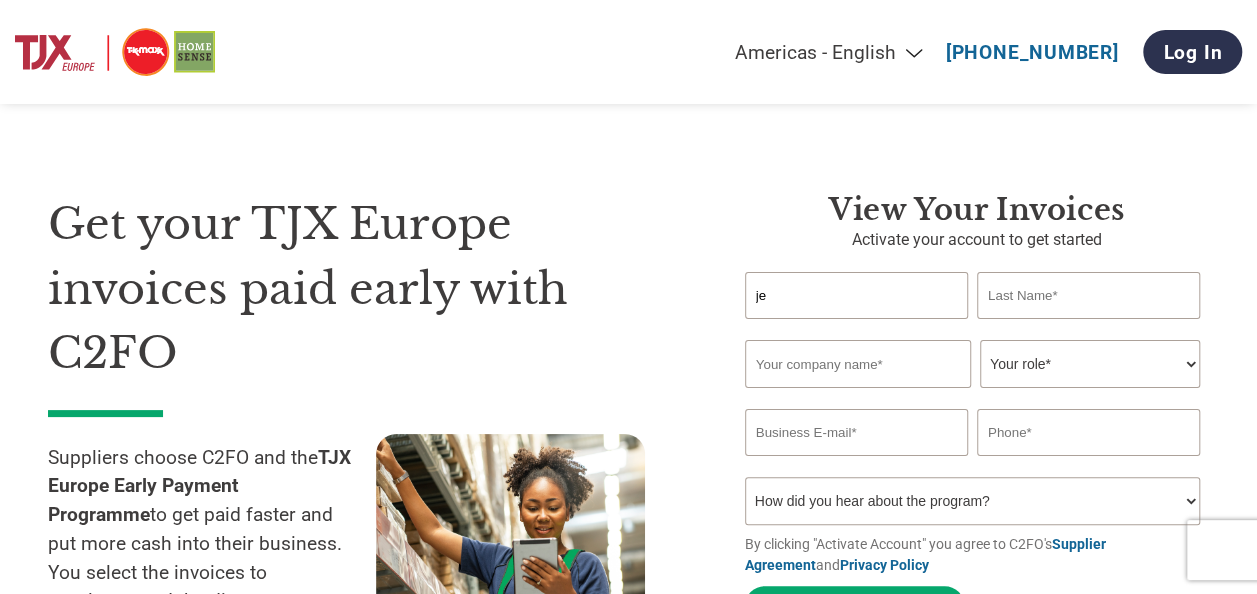 type on "j" 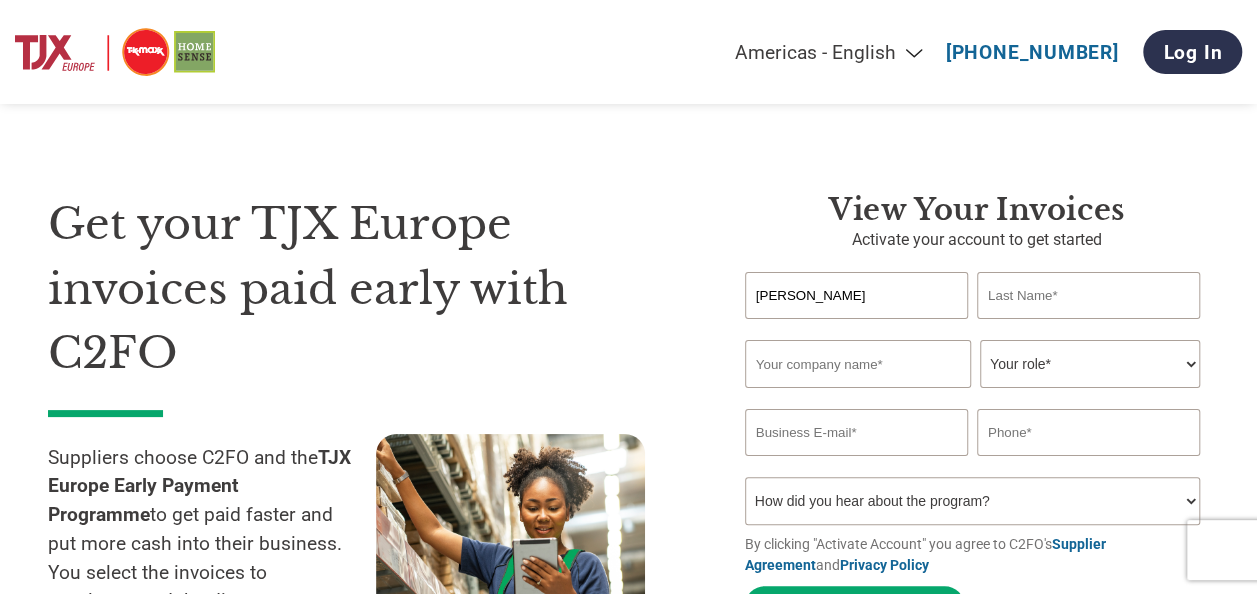 type on "[PERSON_NAME]" 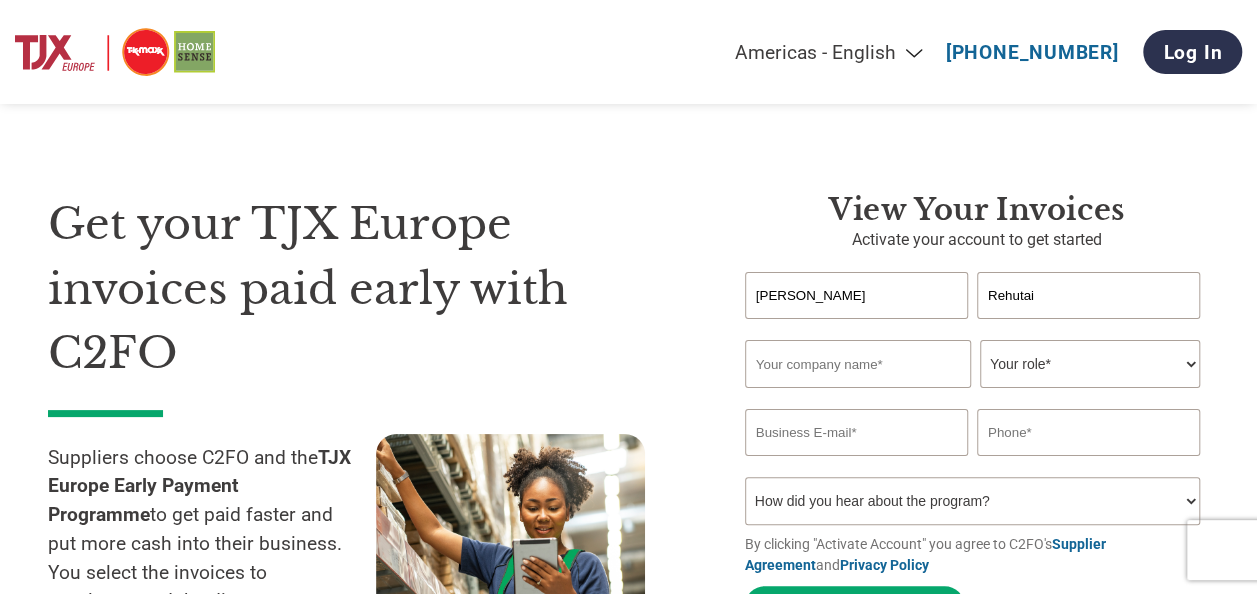 type on "Rehutai" 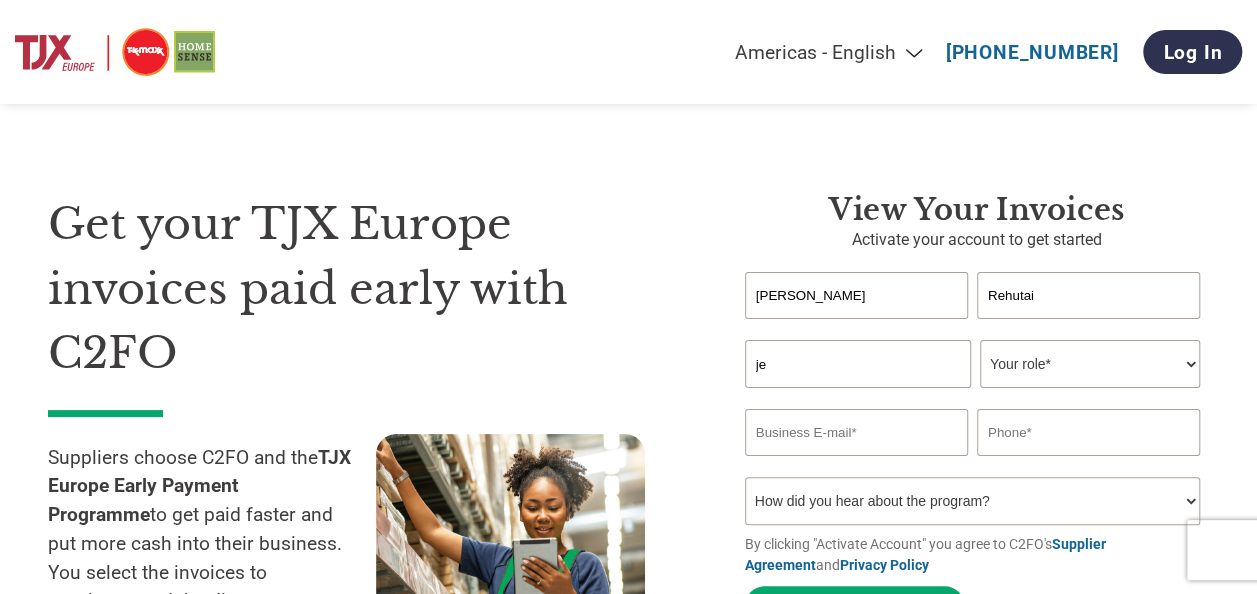 type on "j" 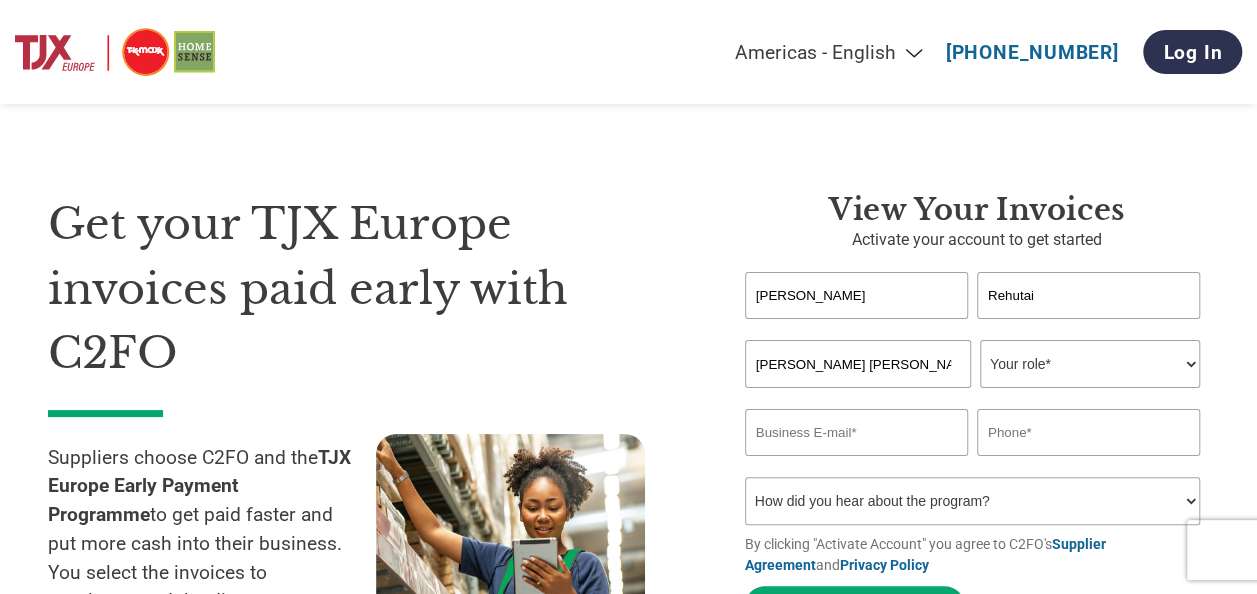 type on "[PERSON_NAME] [PERSON_NAME]" 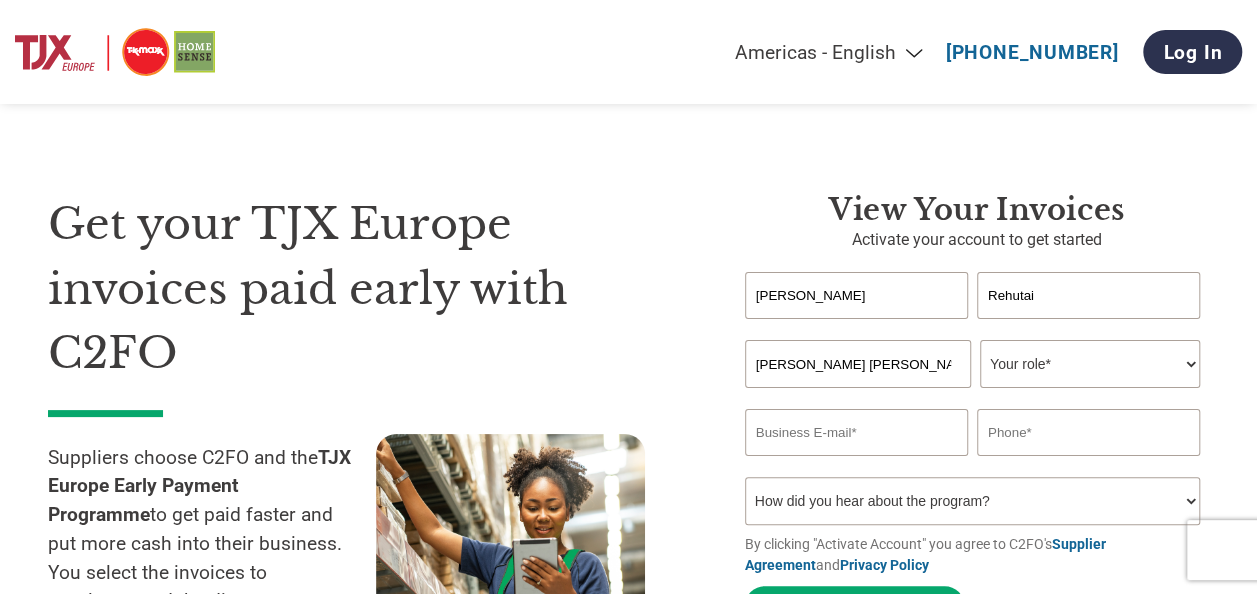click on "Your role* CFO Controller Credit Manager Finance Director Treasurer CEO President Owner/Founder Accounting Bookkeeper Accounts Receivable Office Manager Other" at bounding box center (1090, 364) 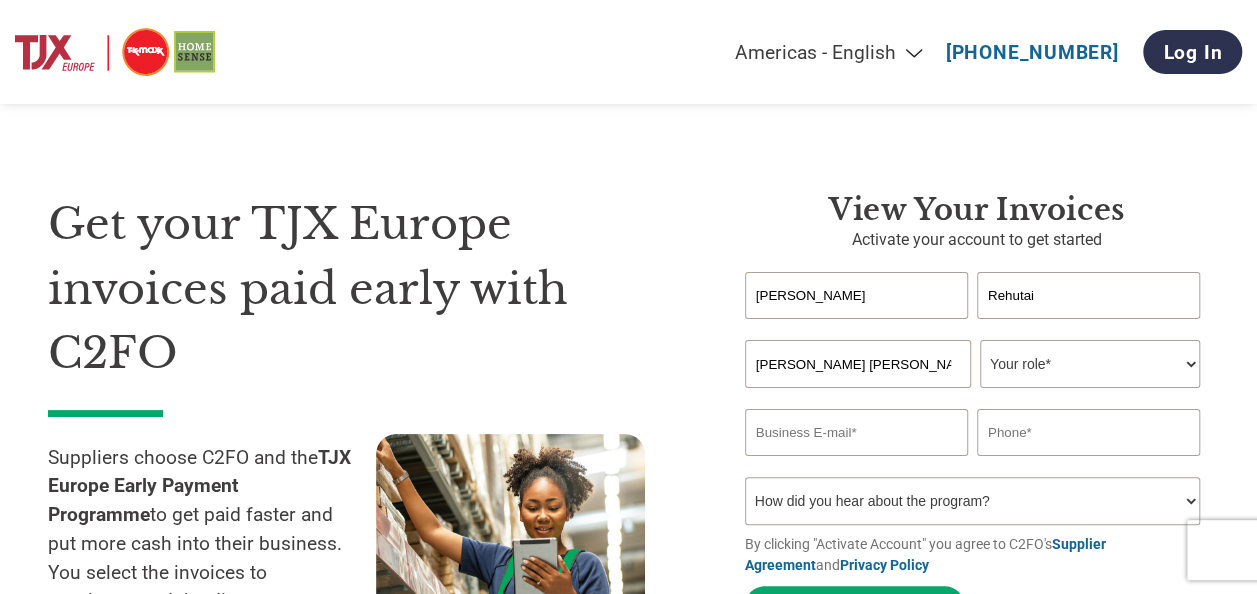 select on "ACCOUNTS_RECEIVABLE" 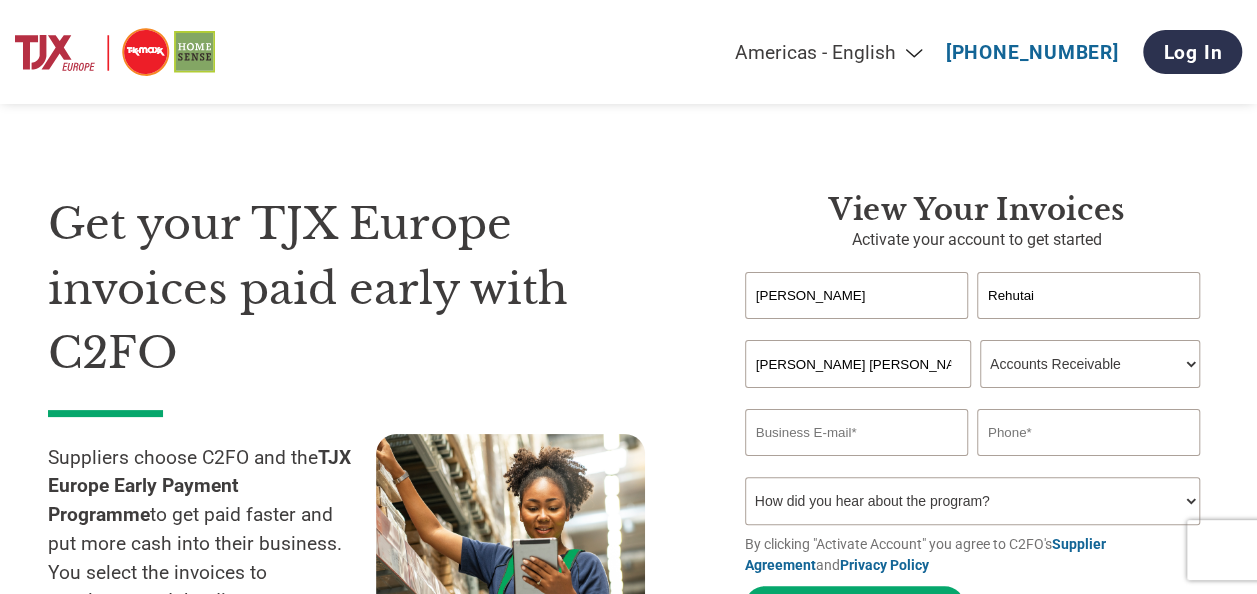 click on "Your role* CFO Controller Credit Manager Finance Director Treasurer CEO President Owner/Founder Accounting Bookkeeper Accounts Receivable Office Manager Other" at bounding box center (1090, 364) 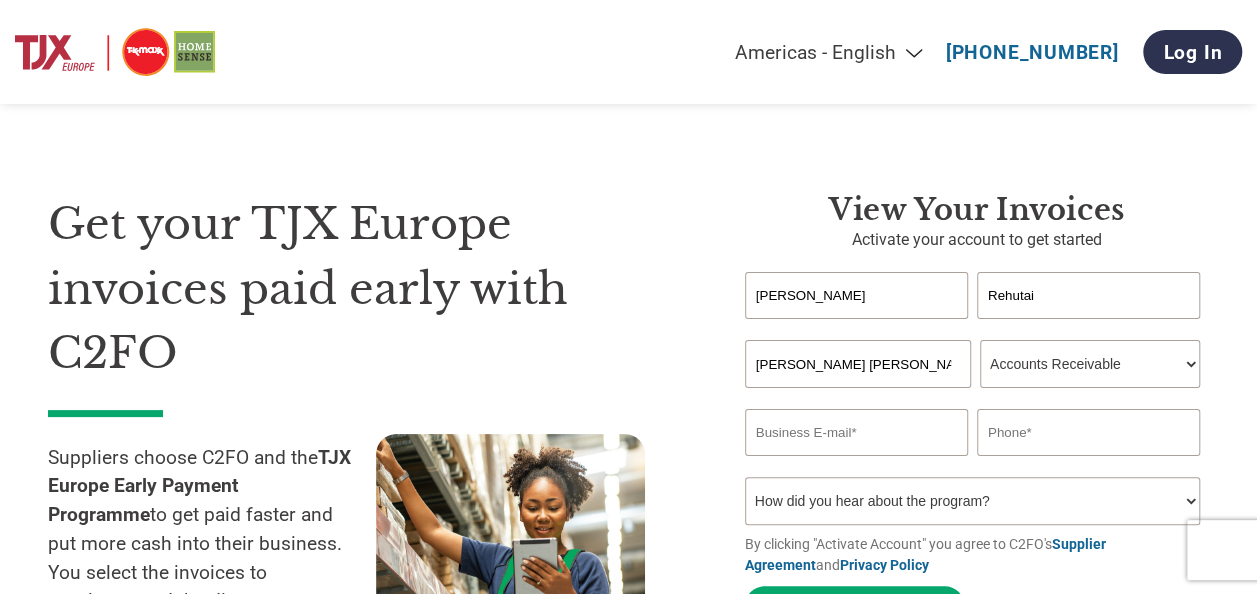type on "[PERSON_NAME][EMAIL_ADDRESS][DOMAIN_NAME]" 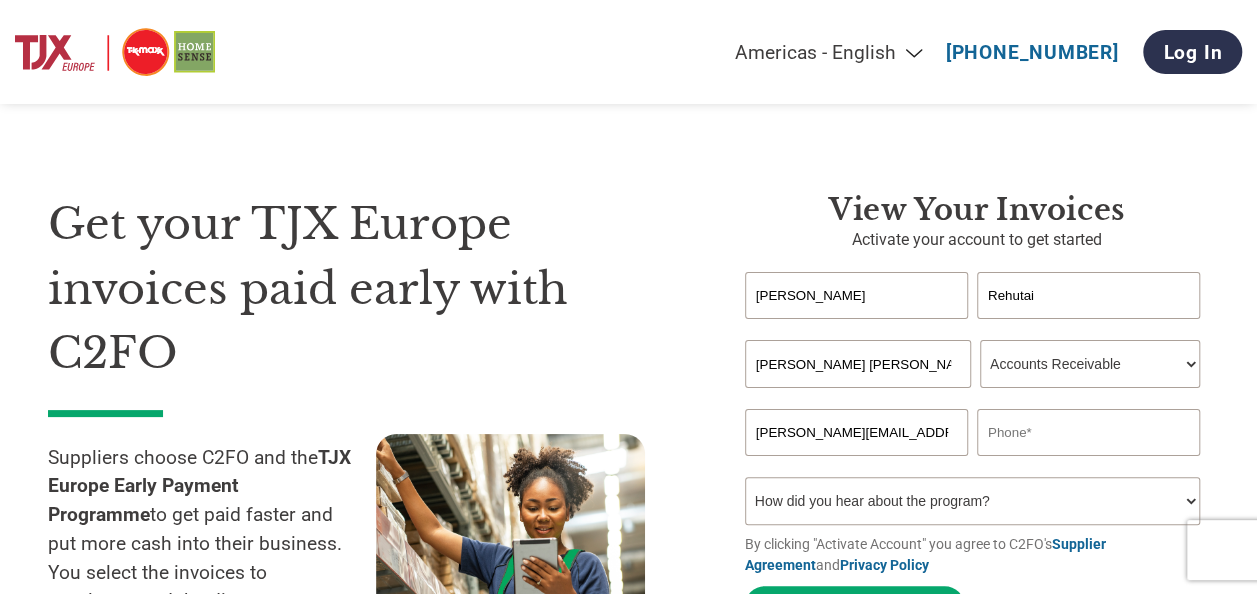 click at bounding box center (1088, 432) 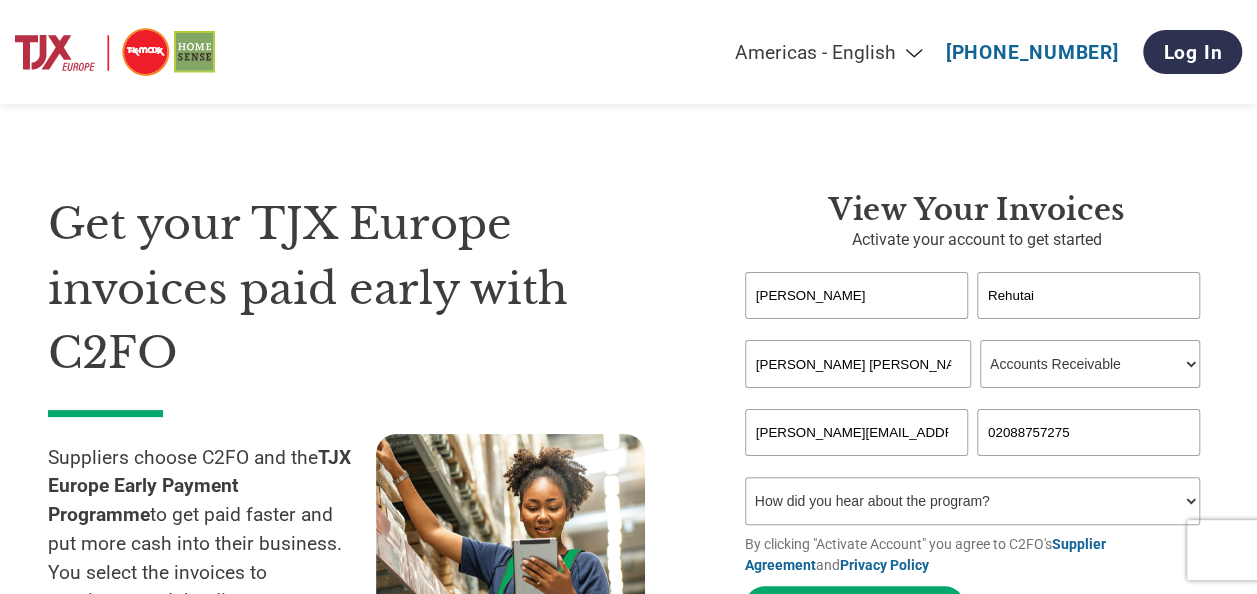 drag, startPoint x: 1090, startPoint y: 436, endPoint x: 817, endPoint y: 413, distance: 273.96716 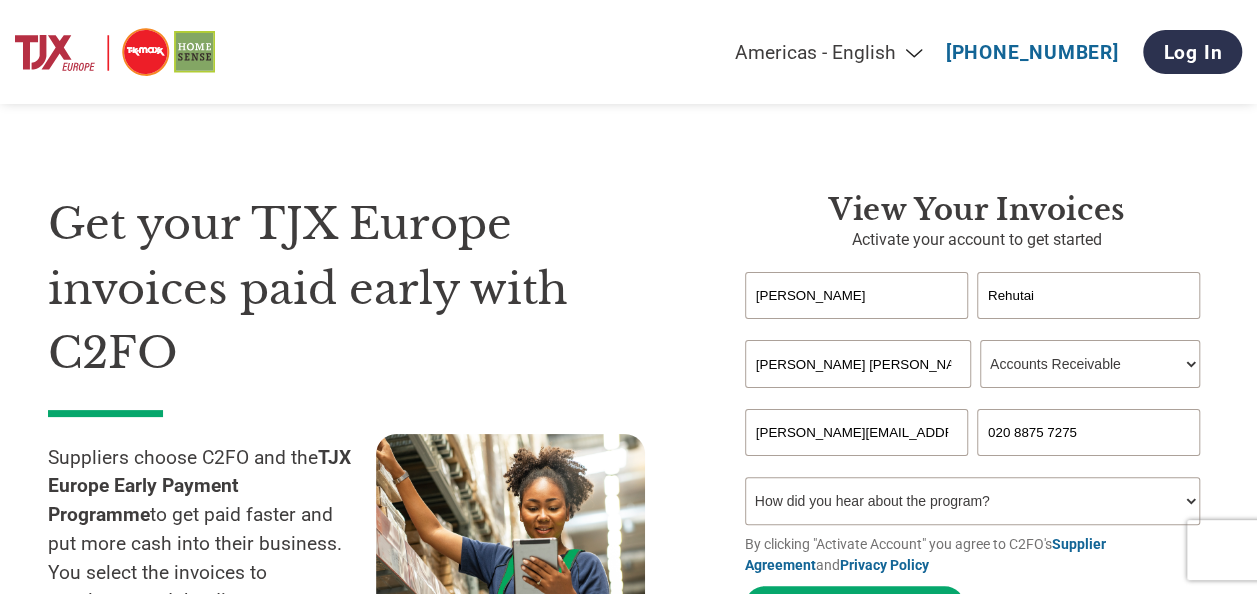 click on "How did you hear about the program? Received a letter Email Social Media Online Search Family/Friend/Acquaintance At an event Other" at bounding box center [972, 501] 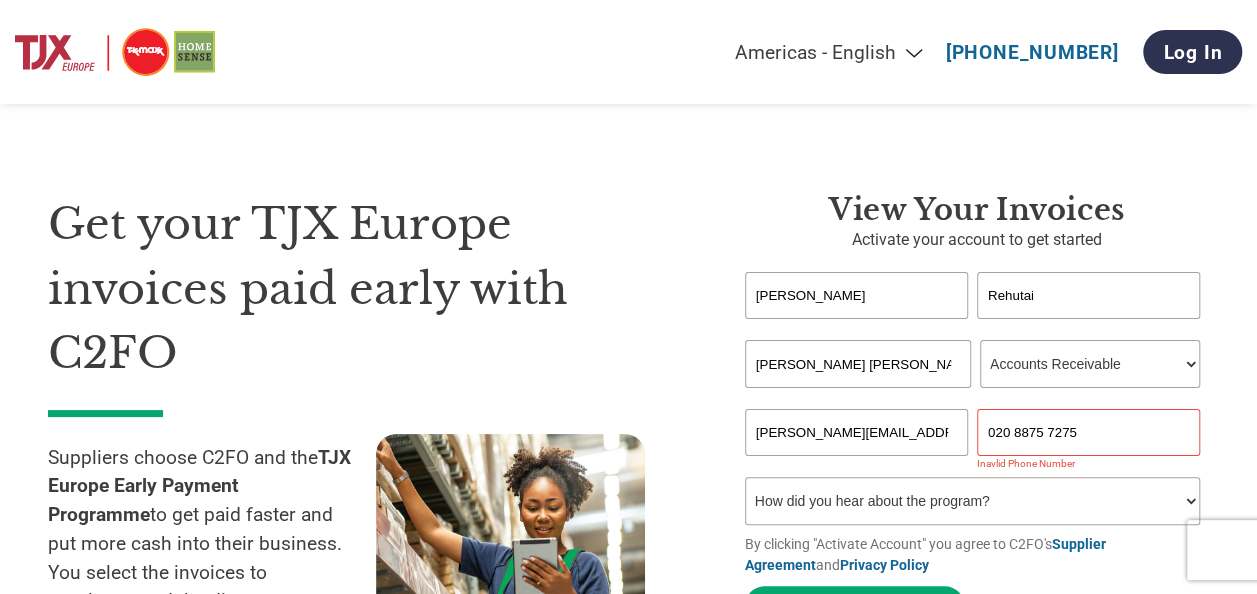click on "Get your TJX Europe invoices paid early with C2FO  Suppliers choose C2FO and the  TJX Europe Early Payment Programme  to get paid faster and put more cash into their business. You select the invoices to accelerate and the discount to offer." at bounding box center (381, 428) 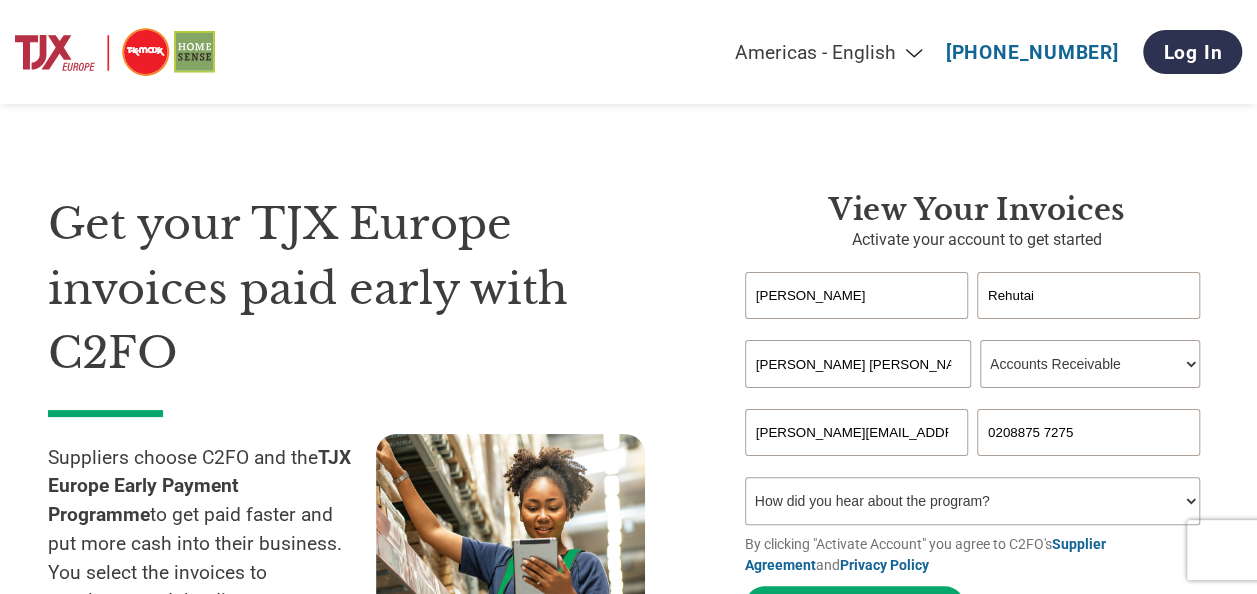 click on "0208875 7275" at bounding box center (1088, 432) 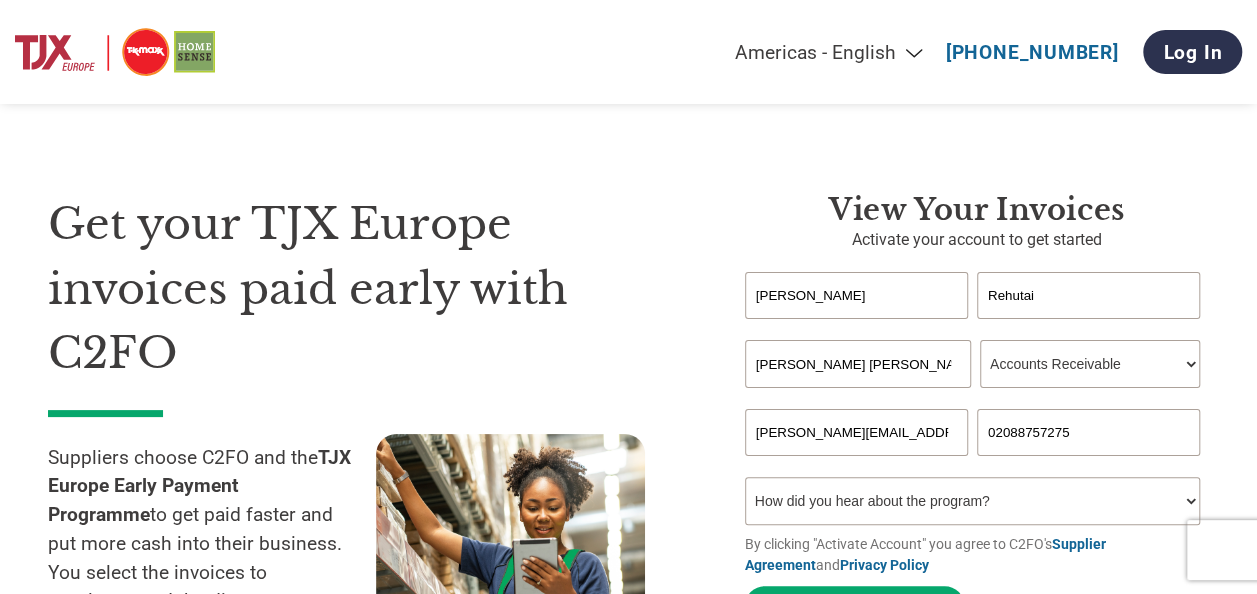 type on "02088757275" 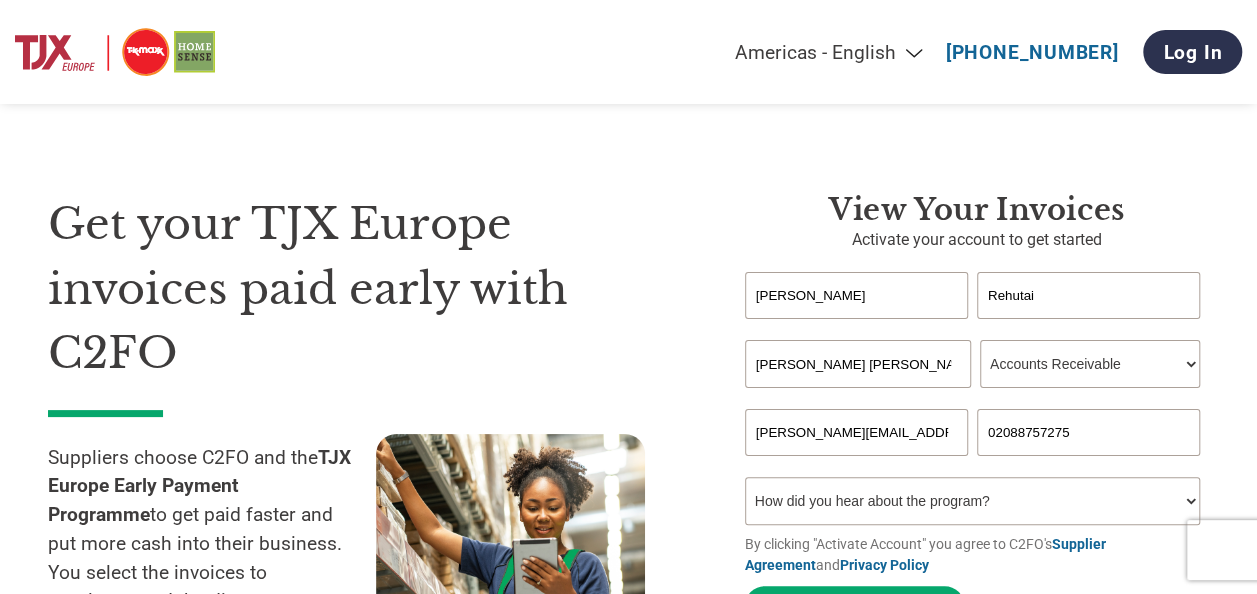 click on "How did you hear about the program? Received a letter Email Social Media Online Search Family/Friend/Acquaintance At an event Other" at bounding box center (972, 501) 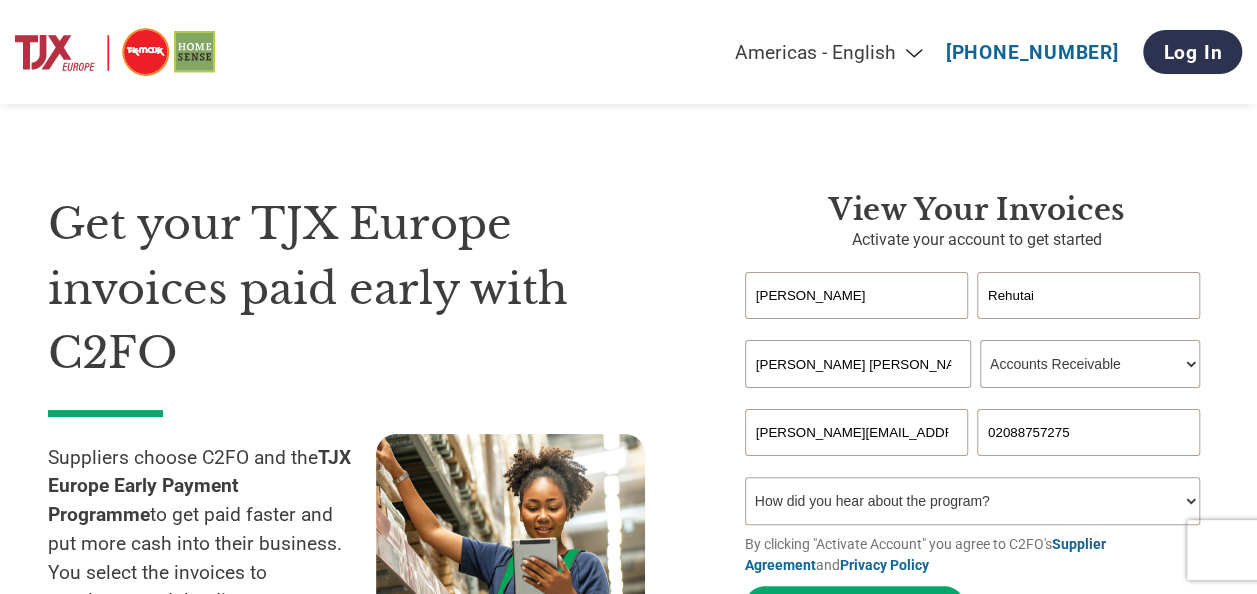 select on "Email" 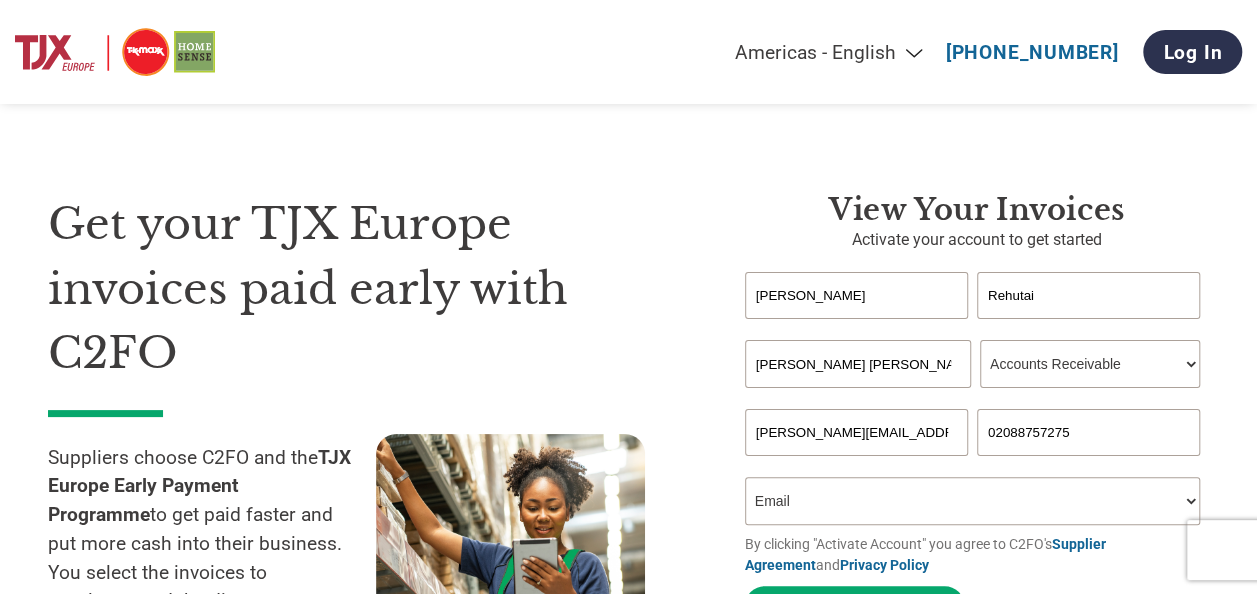click on "How did you hear about the program? Received a letter Email Social Media Online Search Family/Friend/Acquaintance At an event Other" at bounding box center [972, 501] 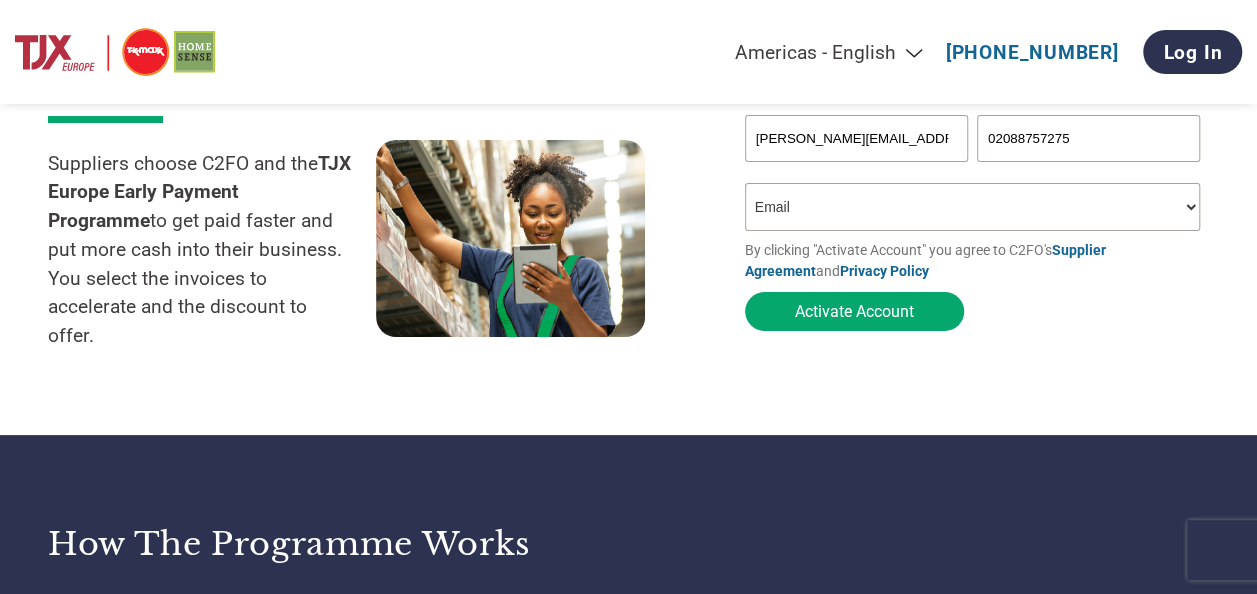 scroll, scrollTop: 300, scrollLeft: 0, axis: vertical 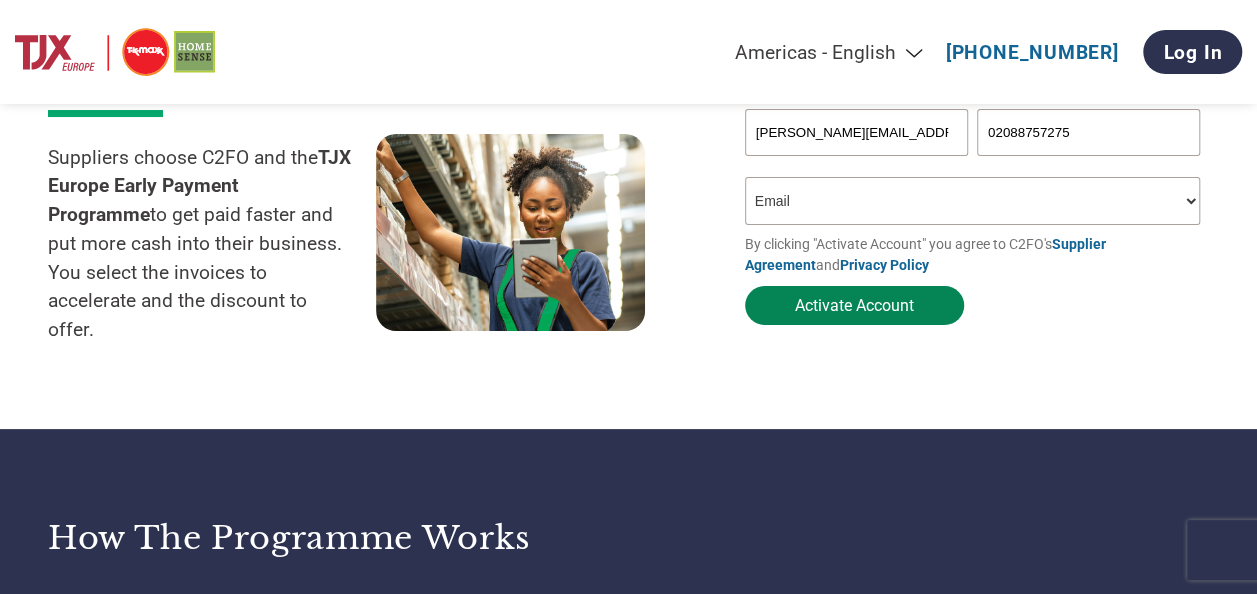 click on "Activate Account" at bounding box center (854, 305) 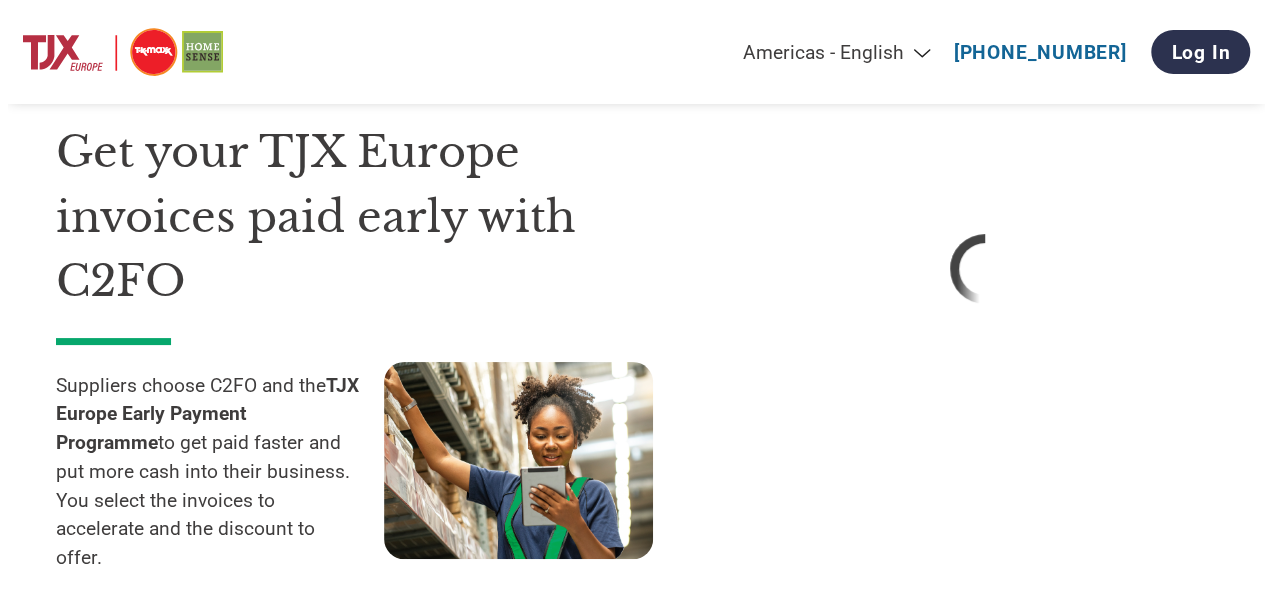 scroll, scrollTop: 0, scrollLeft: 0, axis: both 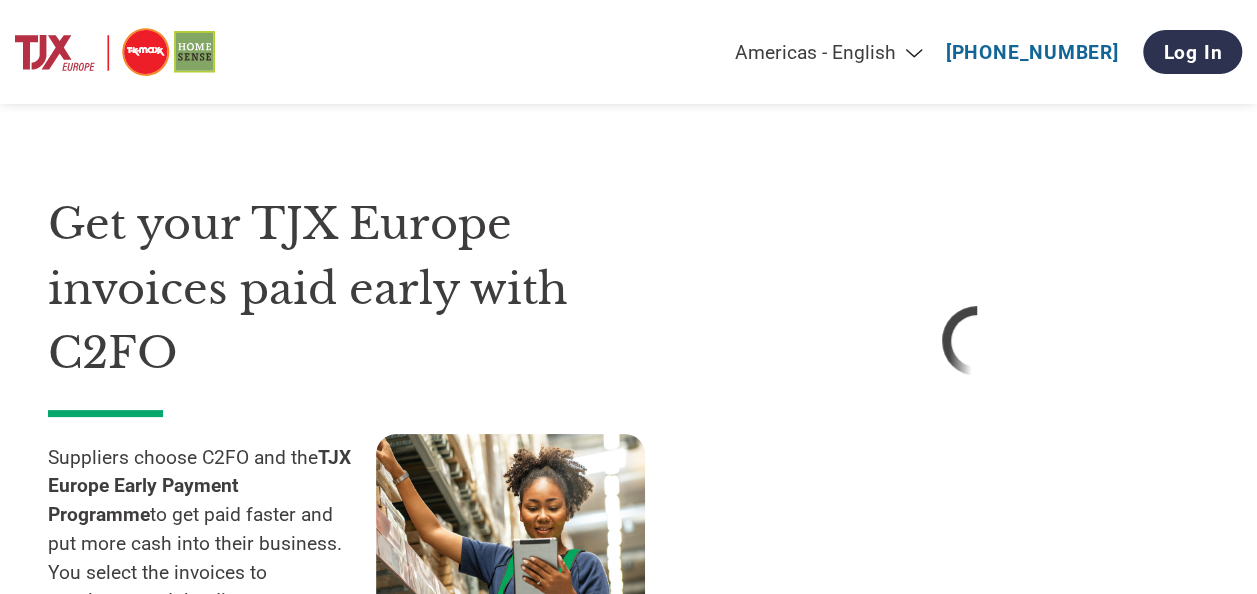 select on "en-[GEOGRAPHIC_DATA]" 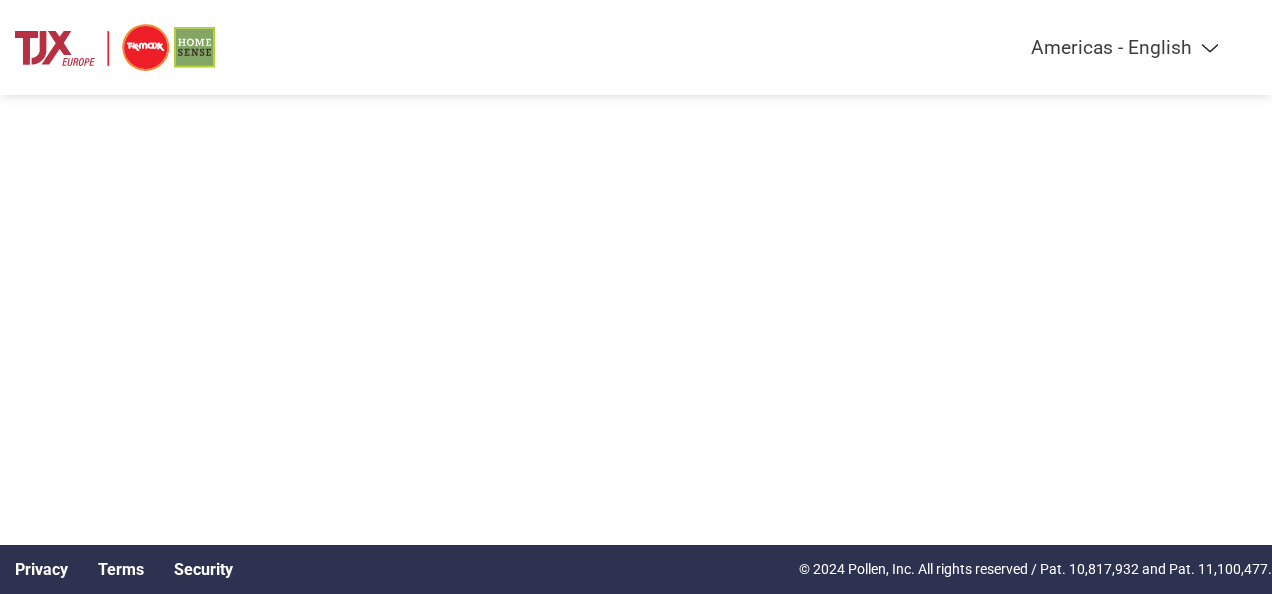 select on "en-[GEOGRAPHIC_DATA]" 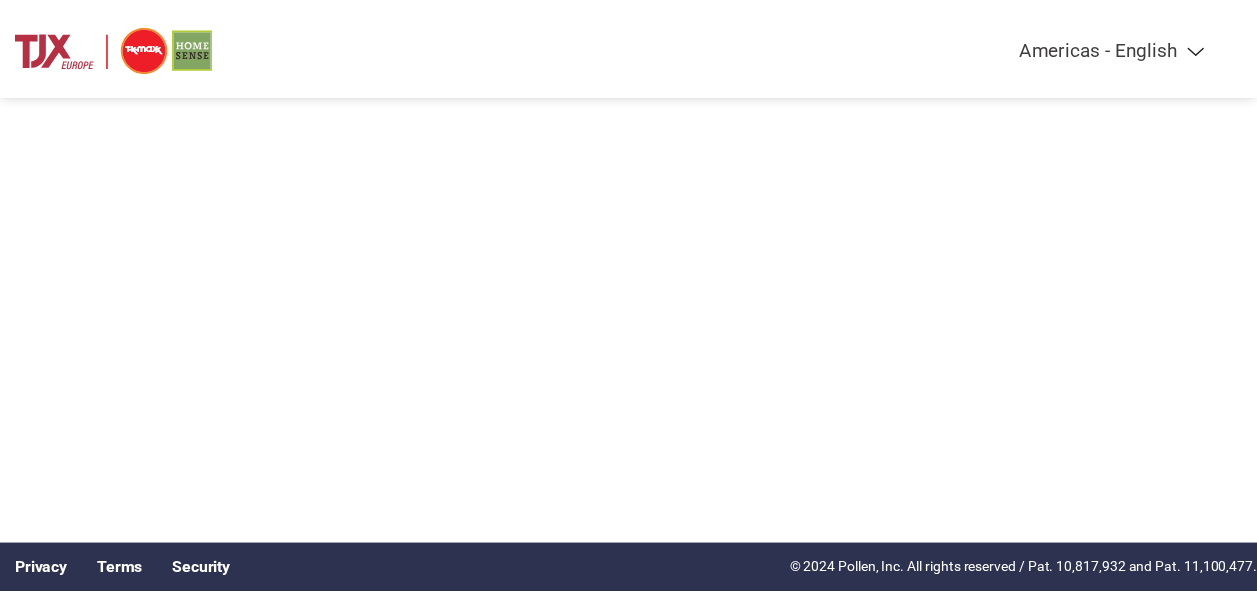 scroll, scrollTop: 0, scrollLeft: 0, axis: both 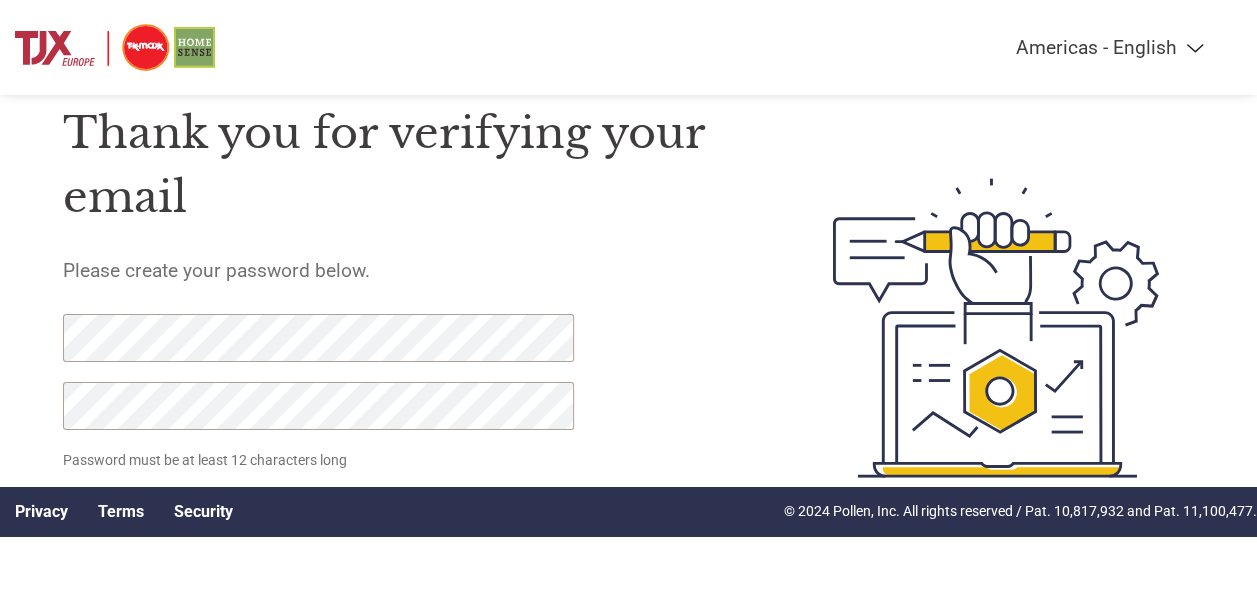 click on "Set Password" 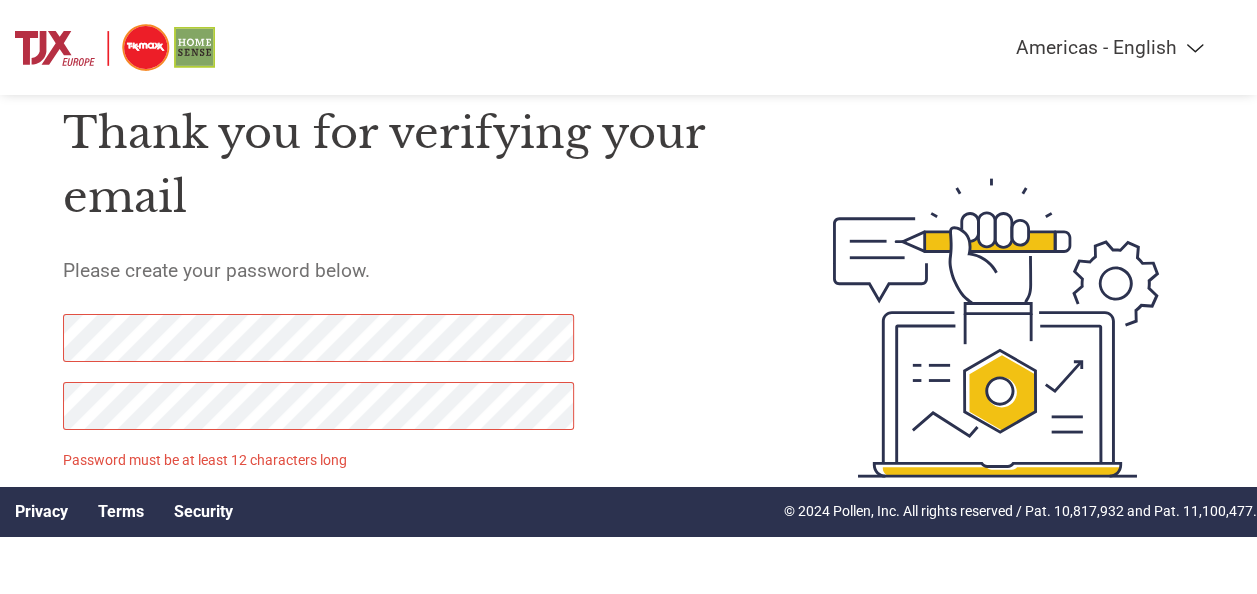 scroll, scrollTop: 98, scrollLeft: 0, axis: vertical 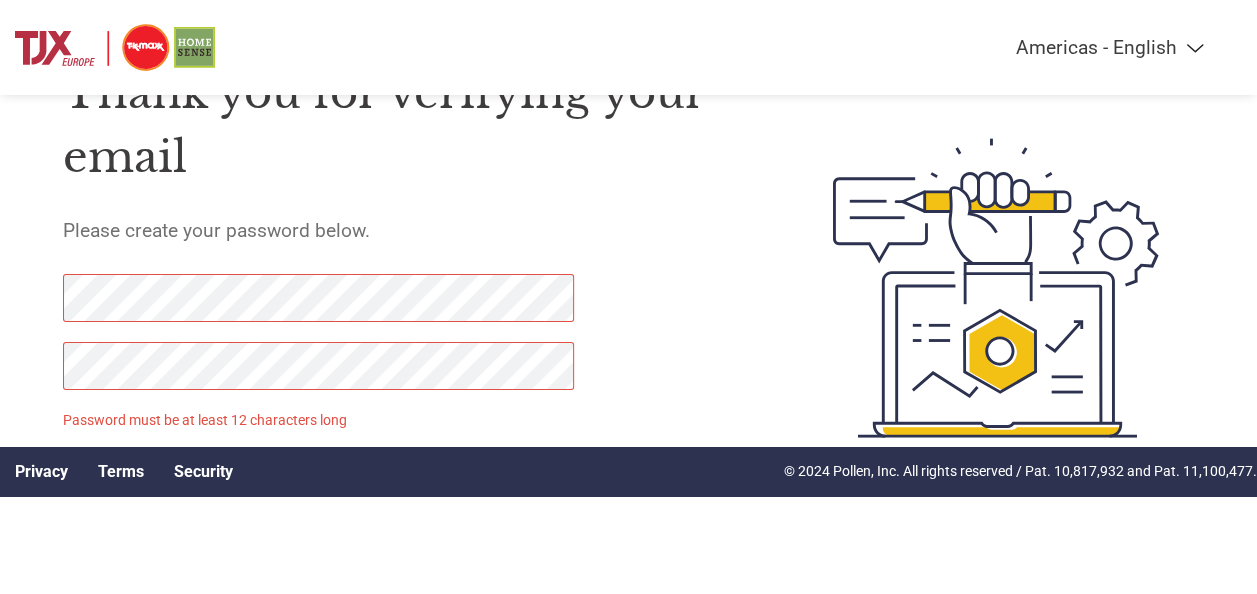 click on "Americas - English Américas - Español Américas - Português Amériques - Français Europe - English Europa - Español Europe - Français Europa - Nederlands Europa - Deutsch Europa - Italiano Европа - Русский Avrupa - Türkçe Asia Pacific - English (India) Asia Pacific - English (AUS) Asia Pacific - English (others) 亚太地区 - 简体中文 亞太地區 - 繁體中文 Thank you for verifying your email Please create your password below. Password must be at least 12 characters long Set Password Need help?   Contact Support   Privacy Terms   Security © 2024 Pollen, Inc. All rights reserved / Pat. 10,817,932 and Pat. 11,100,477." at bounding box center (628, 248) 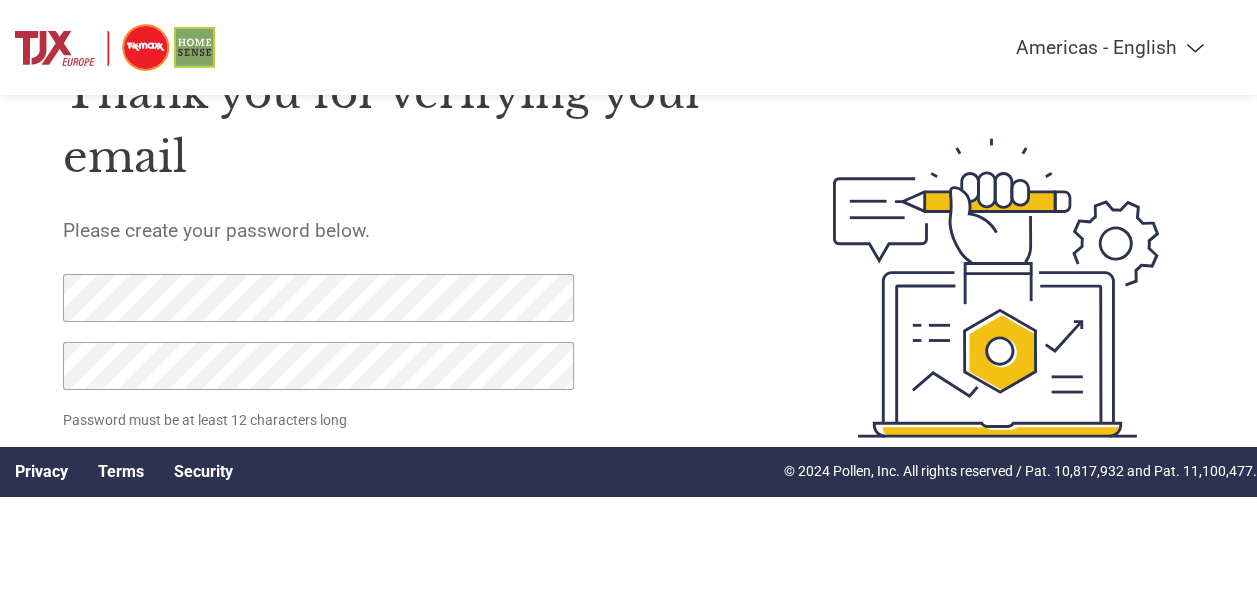 click on "Set Password" 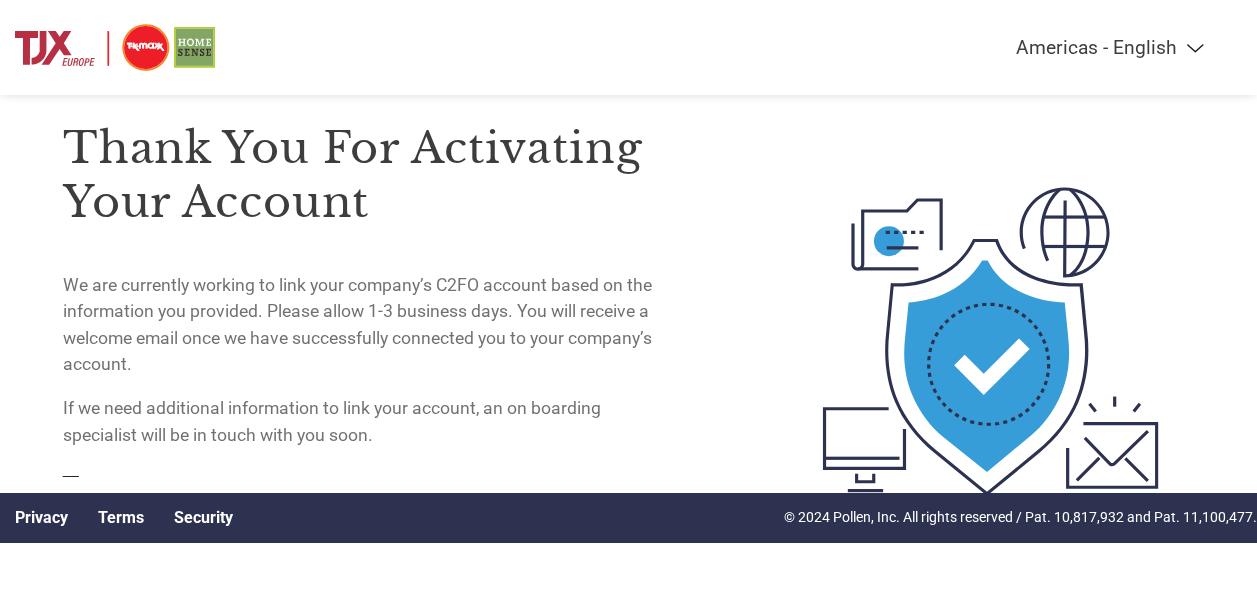 scroll, scrollTop: 0, scrollLeft: 0, axis: both 